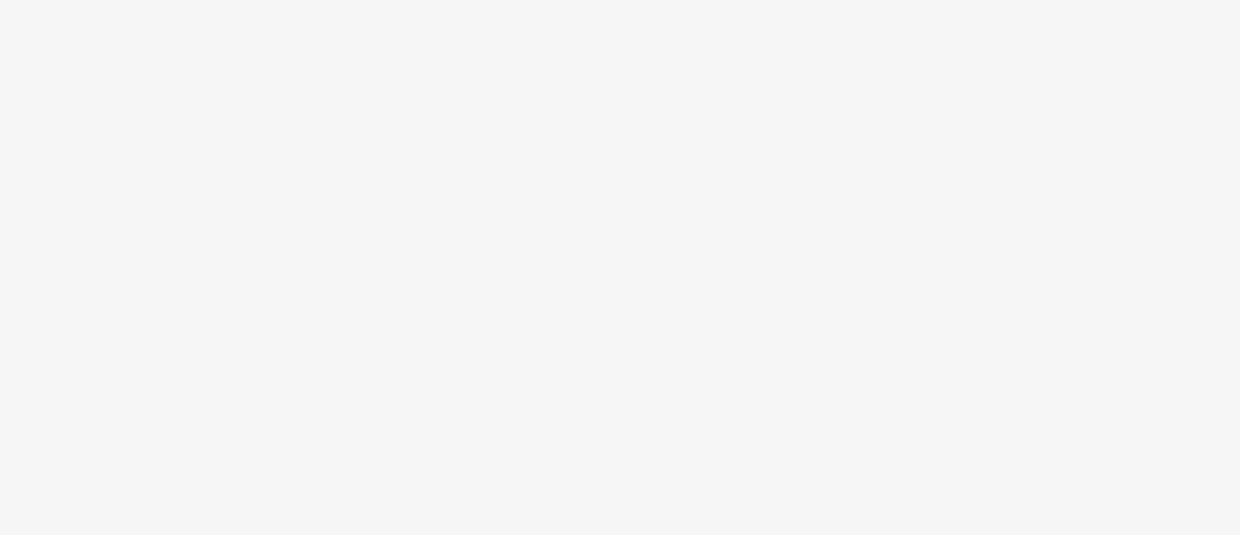 scroll, scrollTop: 0, scrollLeft: 0, axis: both 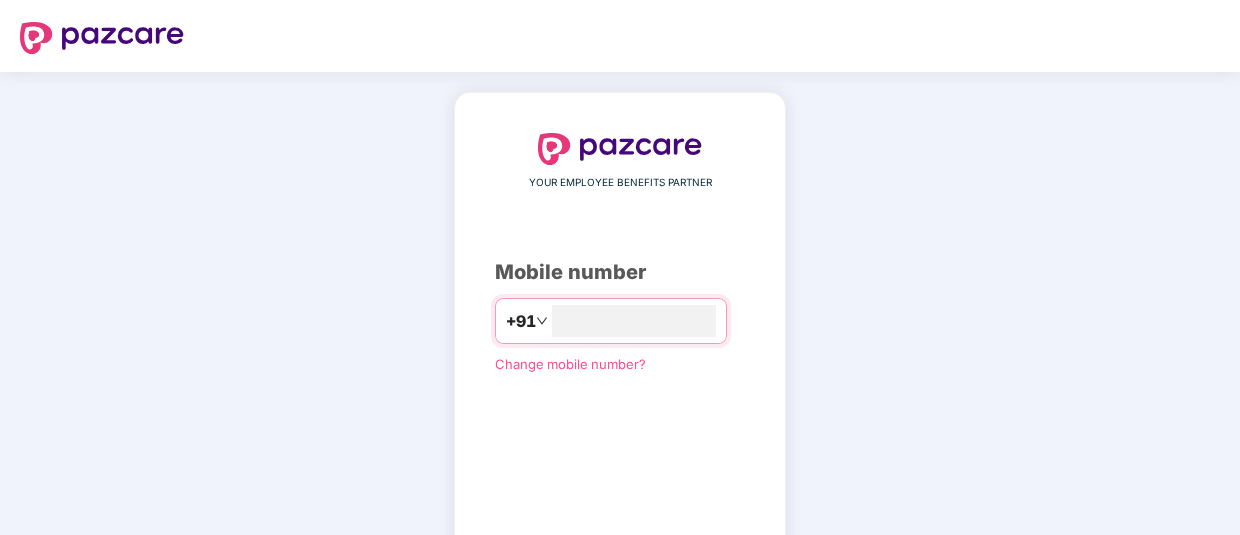 type on "**********" 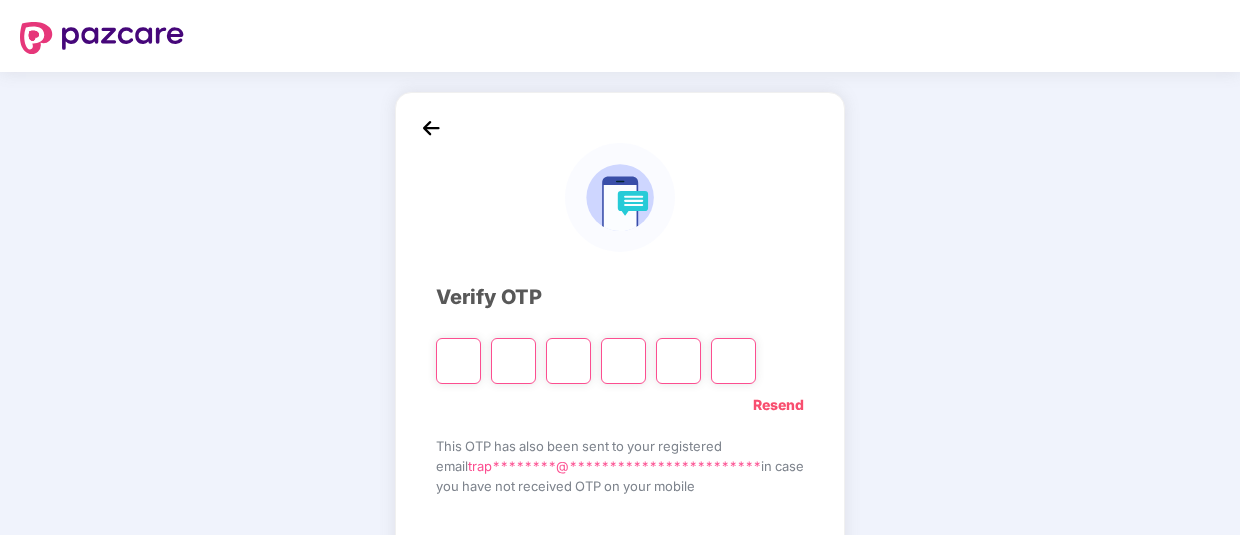 type on "*" 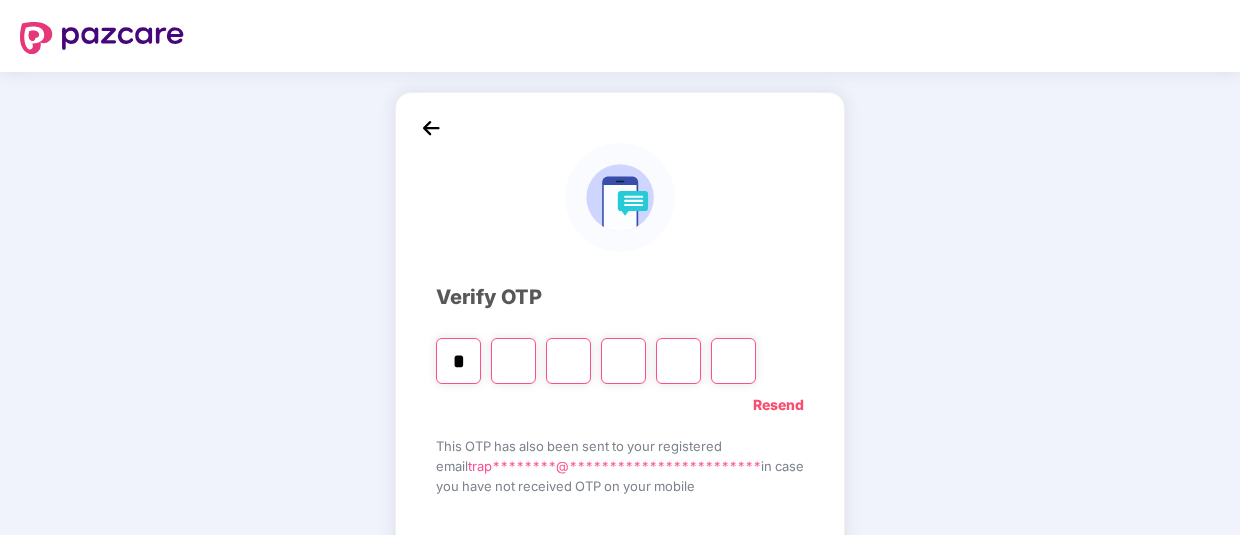 type on "*" 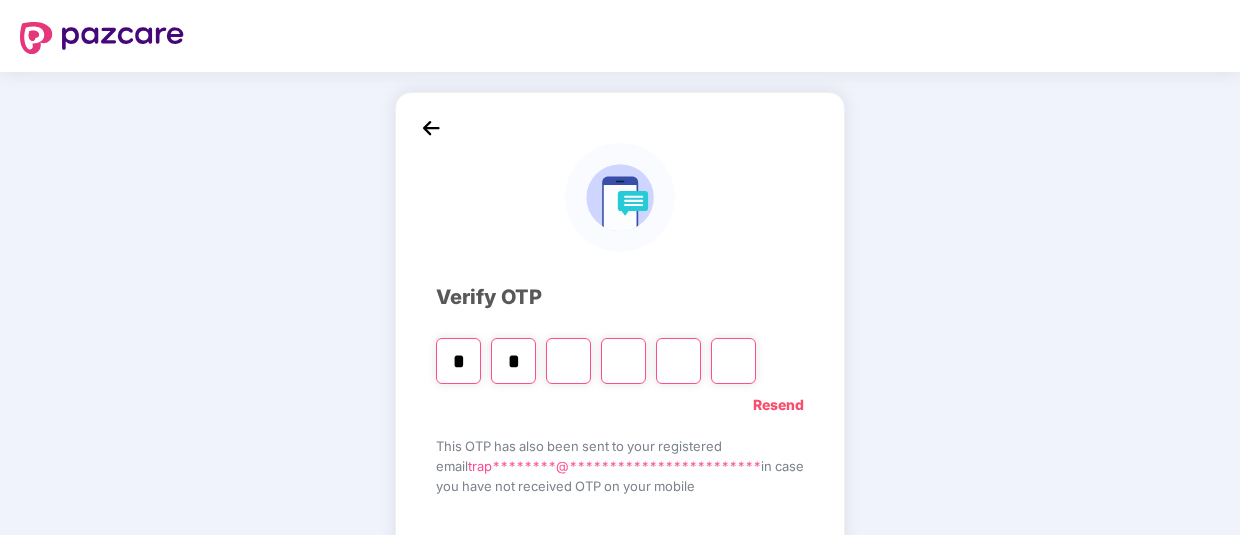 type on "*" 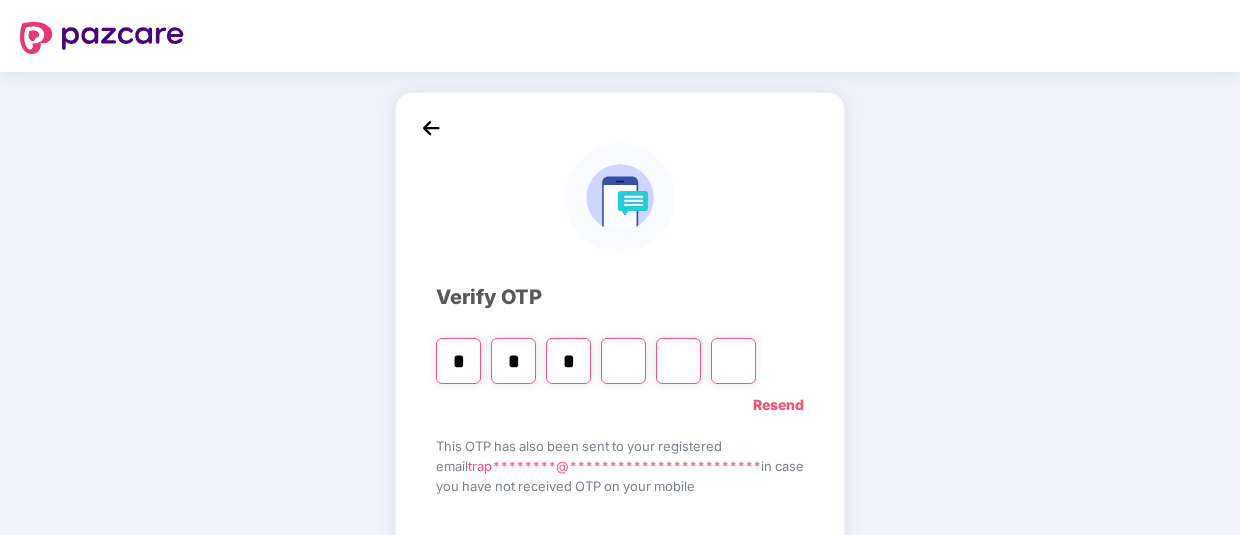type on "*" 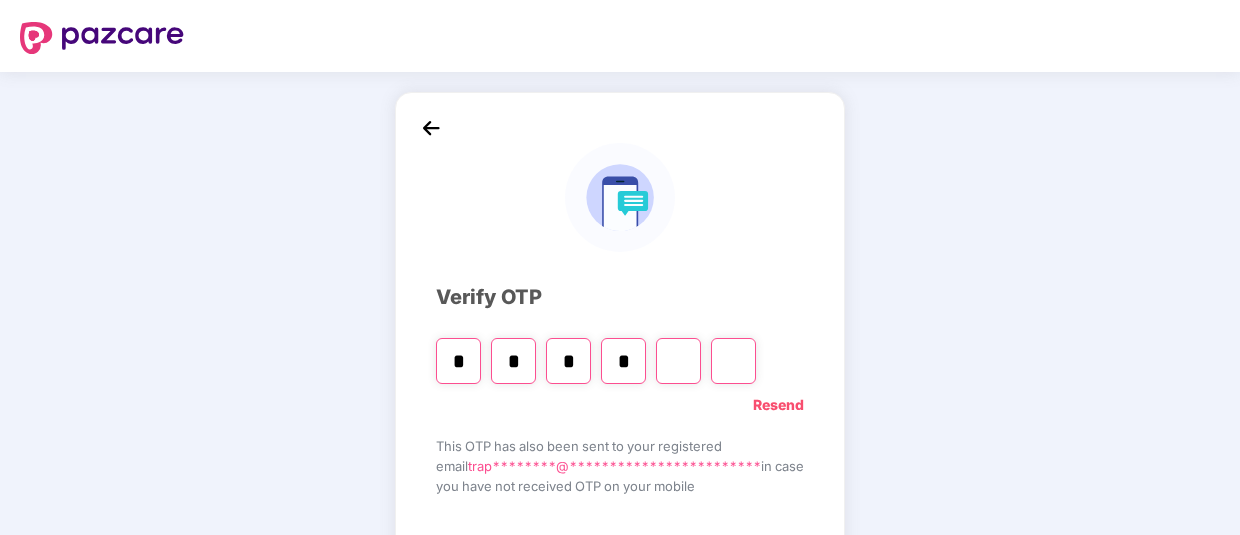 type on "*" 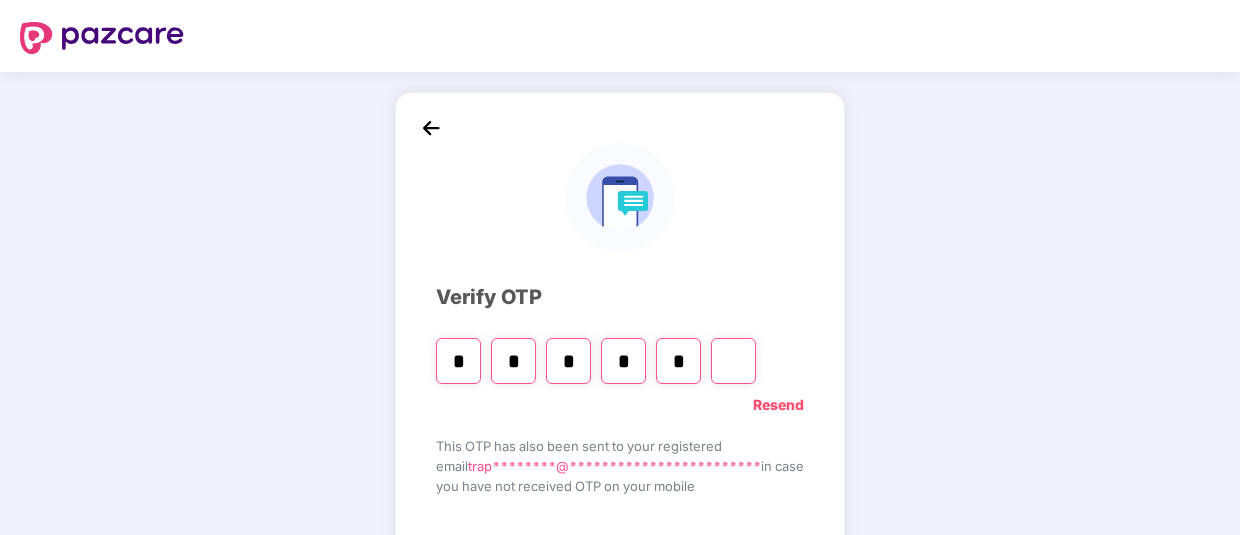 type on "*" 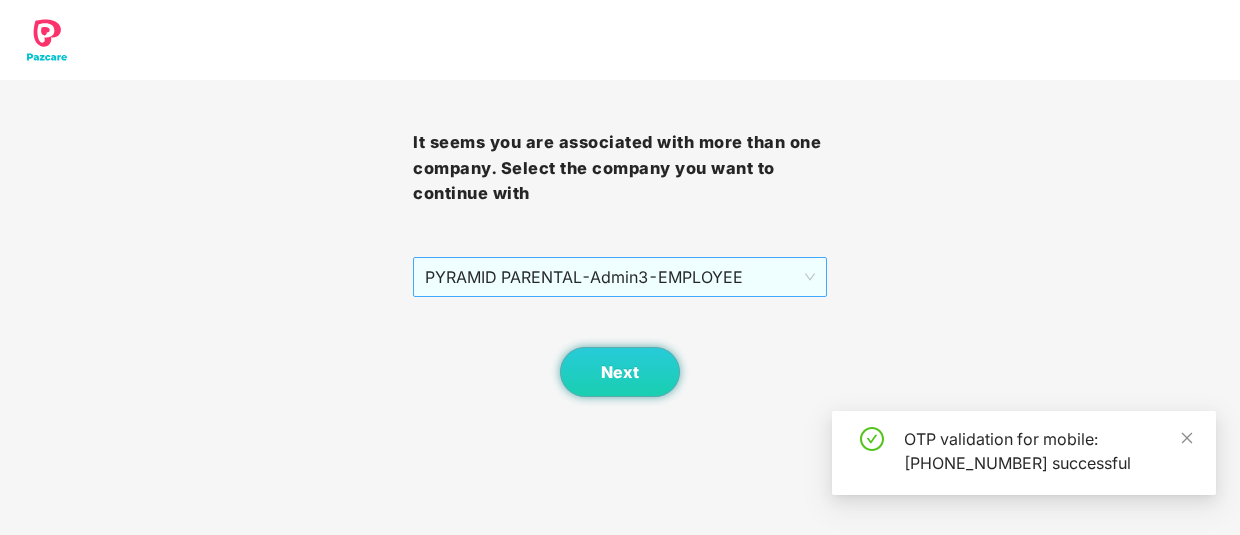 click on "PYRAMID PARENTAL  -  Admin3  -  EMPLOYEE" at bounding box center (619, 277) 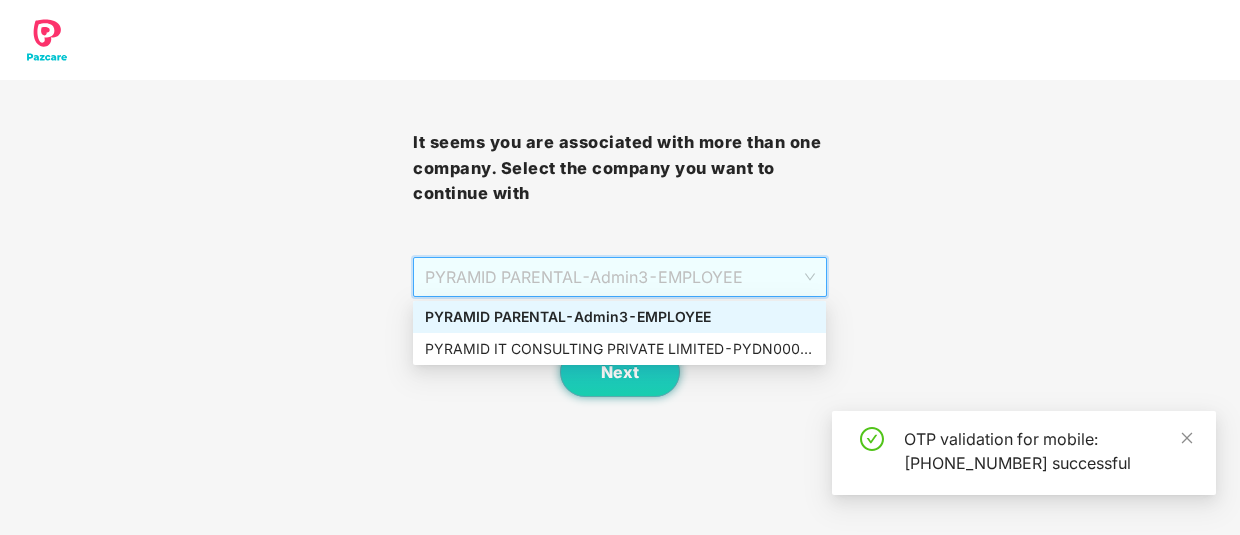 click on "PYRAMID PARENTAL  -  Admin3  -  EMPLOYEE" at bounding box center [619, 317] 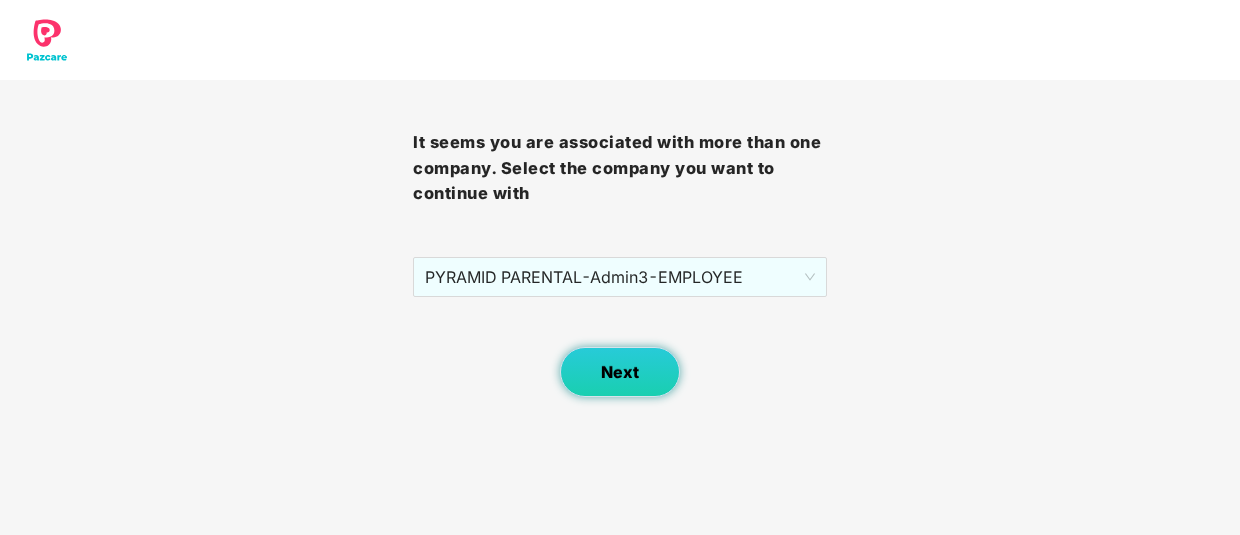 click on "Next" at bounding box center [620, 372] 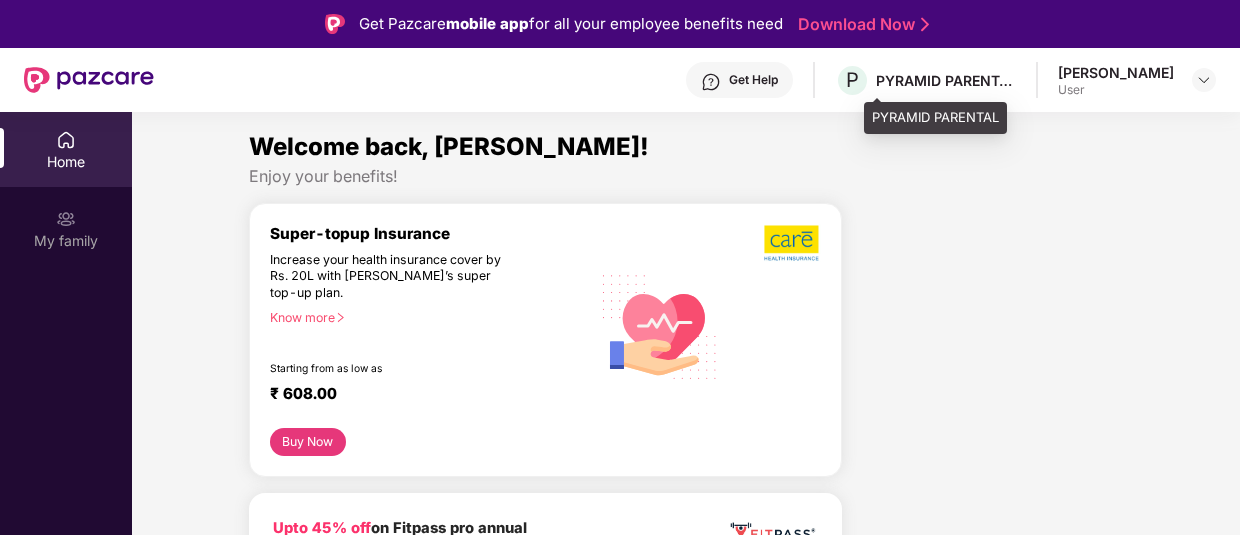 click on "PYRAMID PARENTAL" at bounding box center [946, 80] 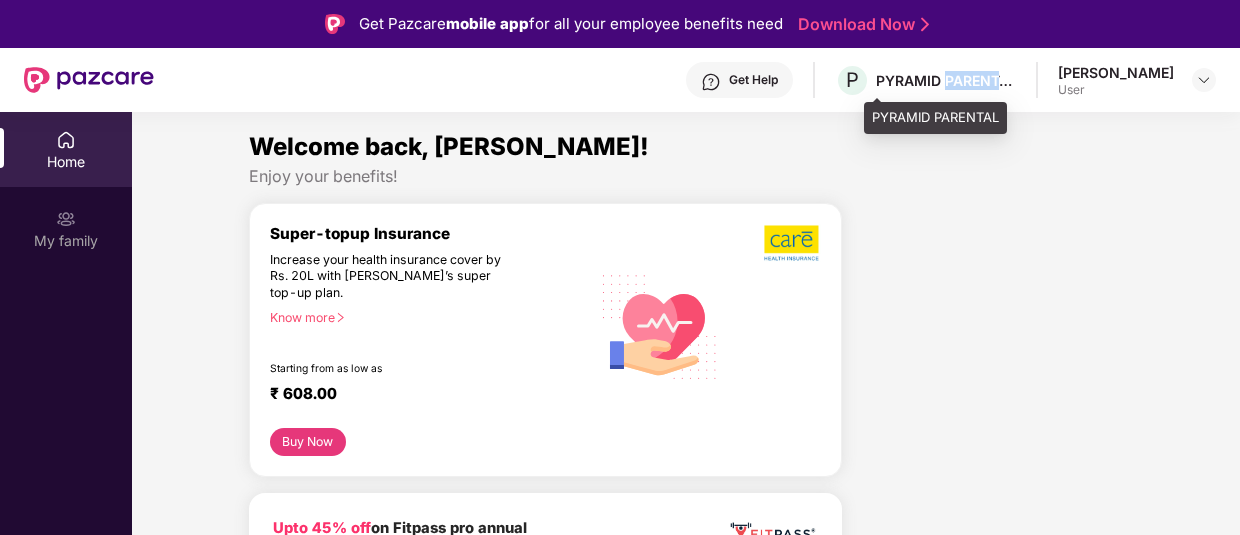 click on "PYRAMID PARENTAL" at bounding box center (946, 80) 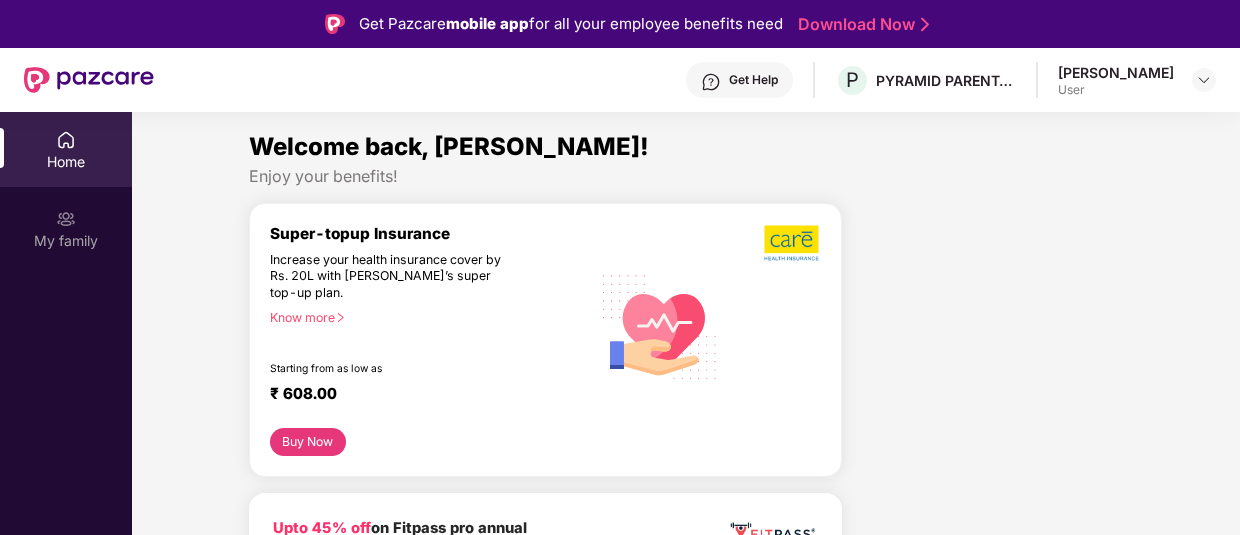 click at bounding box center [990, 2649] 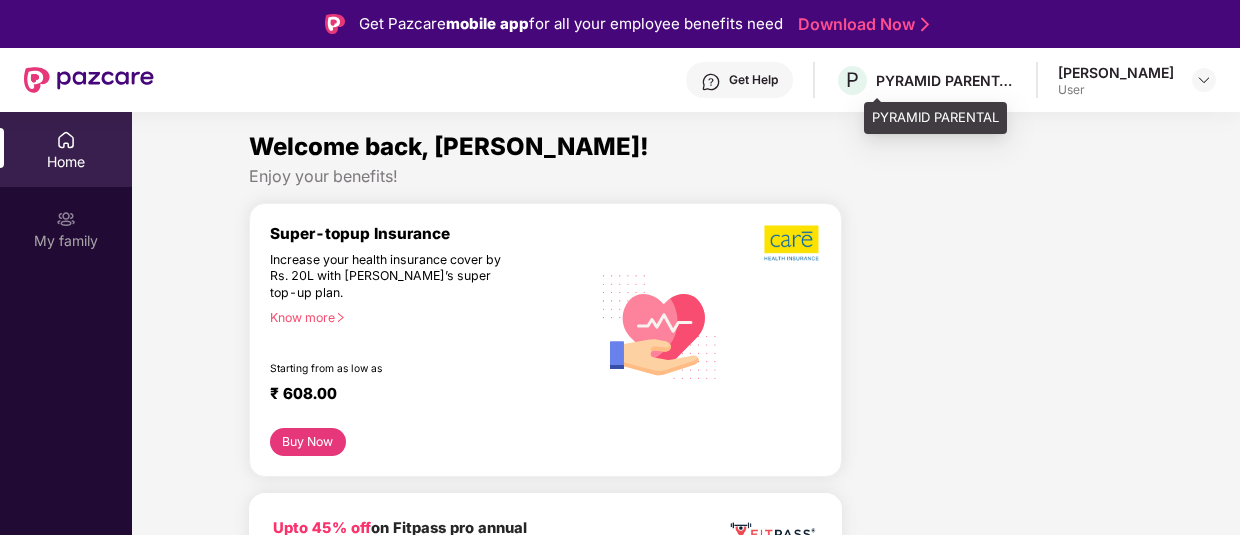 click on "PYRAMID PARENTAL" at bounding box center (946, 80) 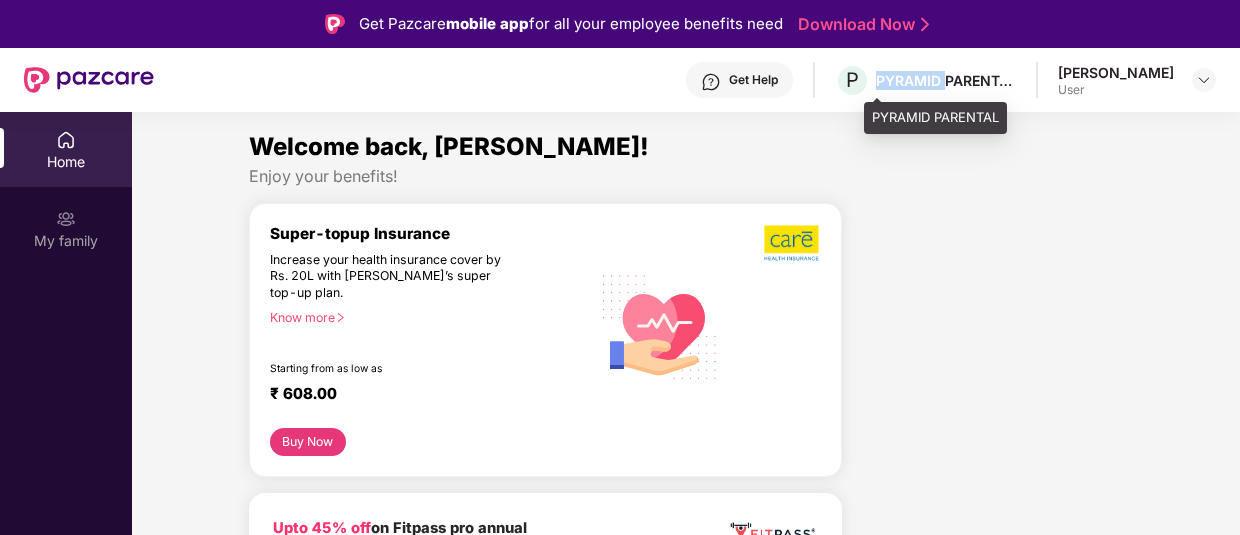 click on "PYRAMID PARENTAL" at bounding box center [946, 80] 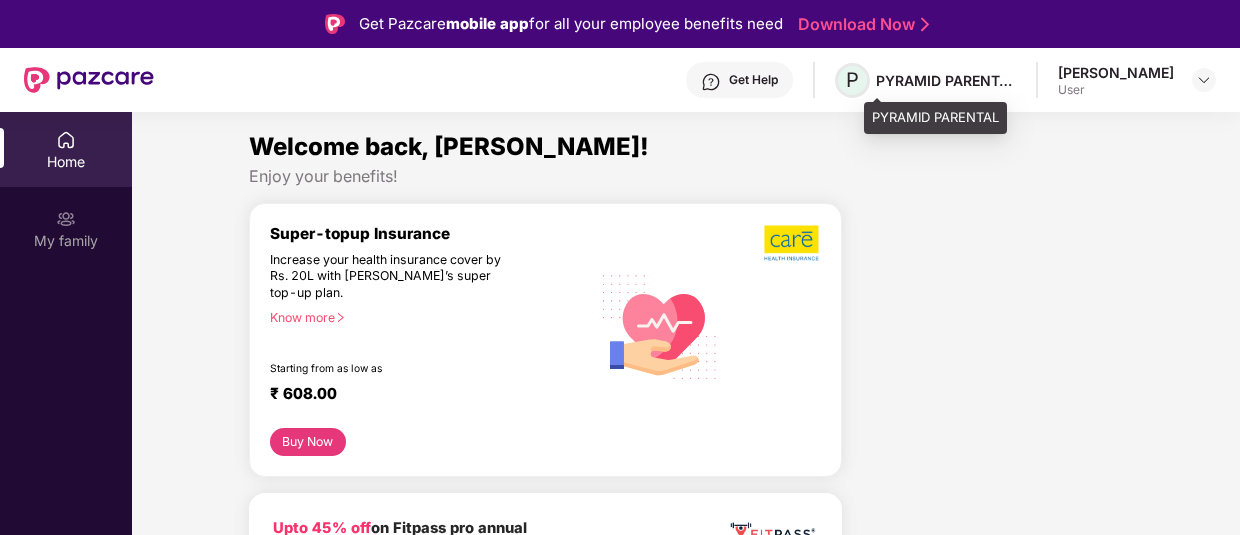 click on "P" at bounding box center (852, 80) 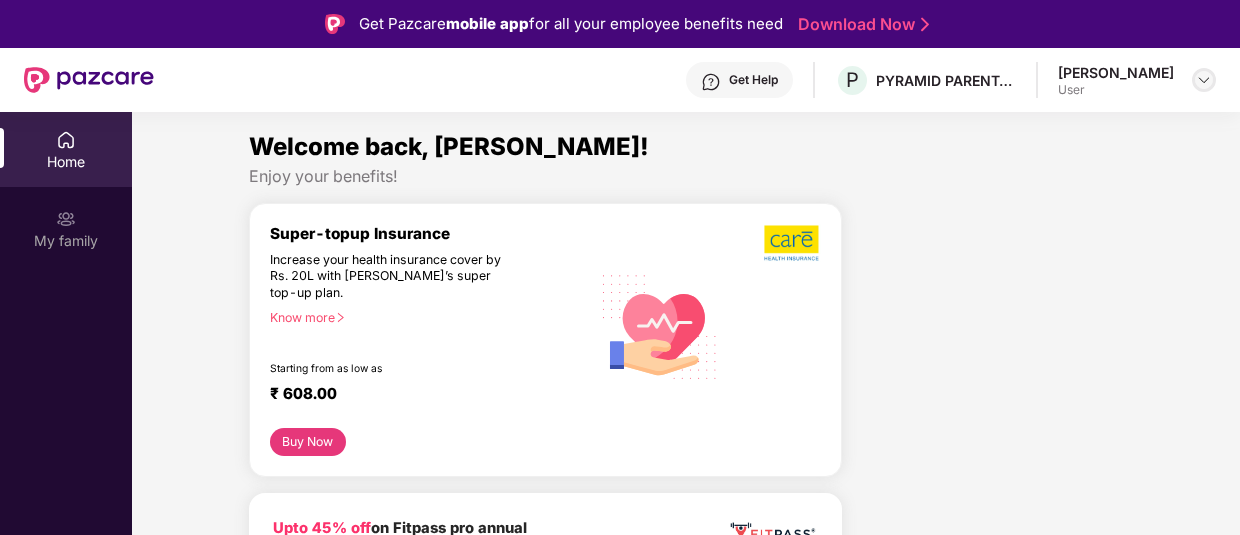 click at bounding box center [1204, 80] 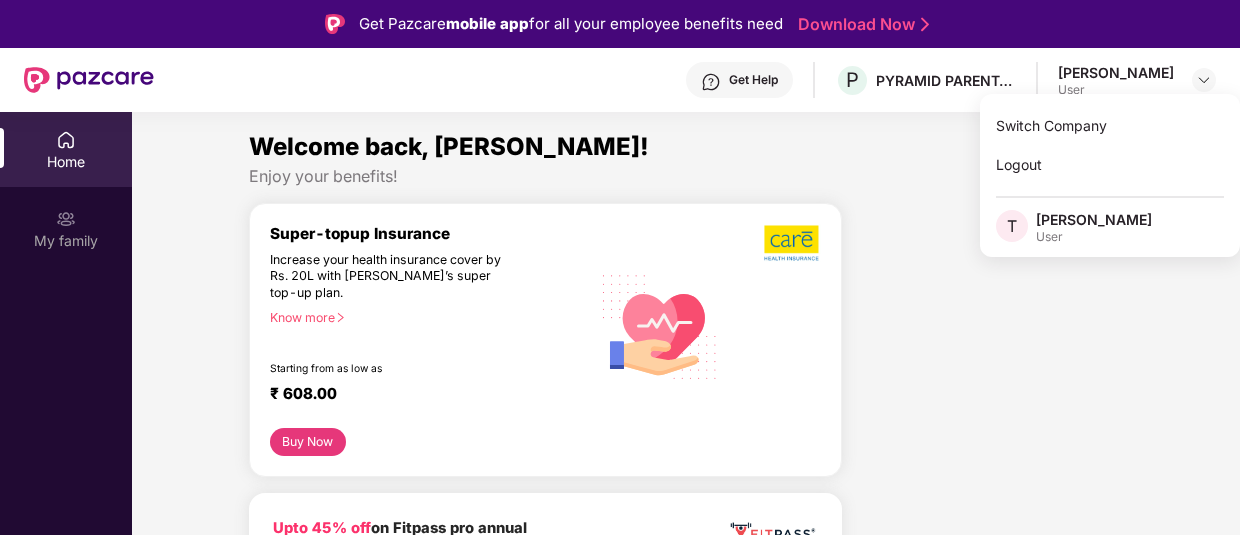 click on "Welcome back, Trapti!" at bounding box center (686, 147) 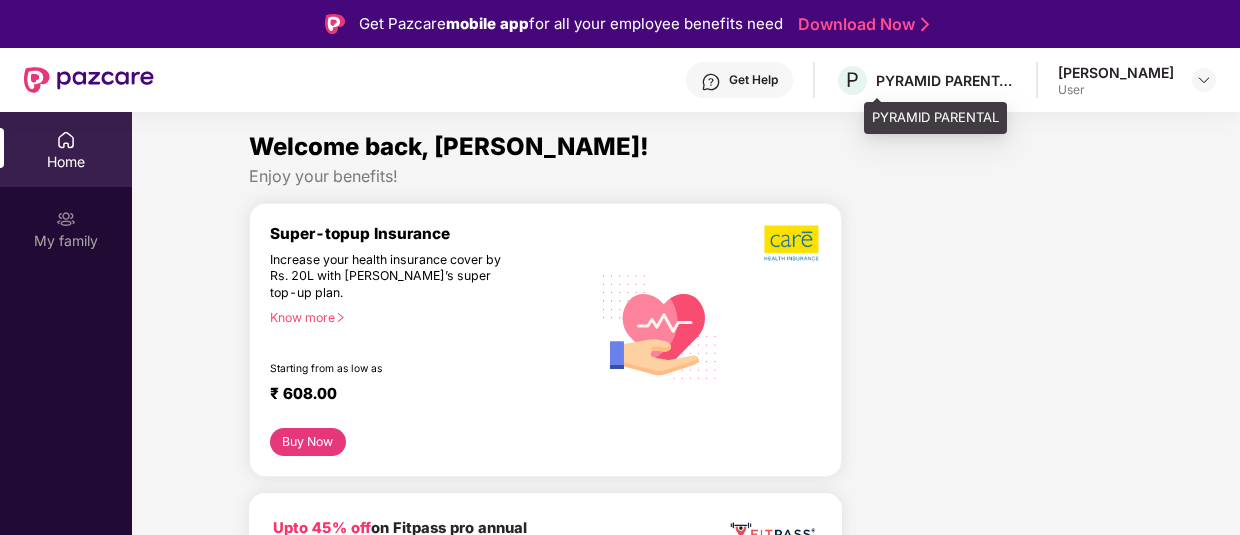 click on "PYRAMID PARENTAL" at bounding box center [946, 80] 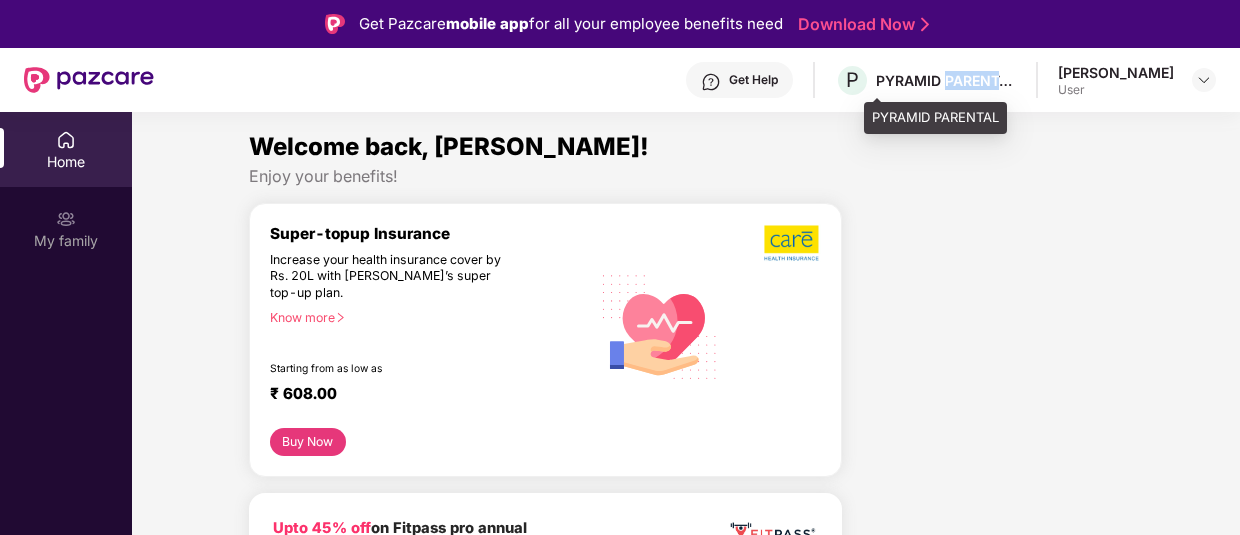 click on "PYRAMID PARENTAL" at bounding box center (946, 80) 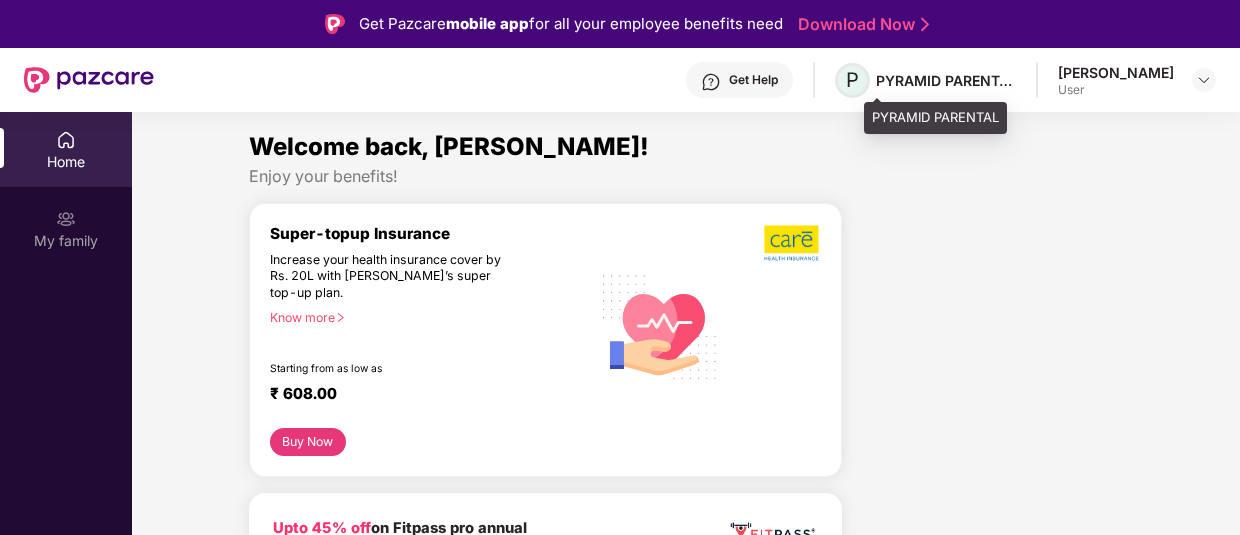 click on "P" at bounding box center [852, 80] 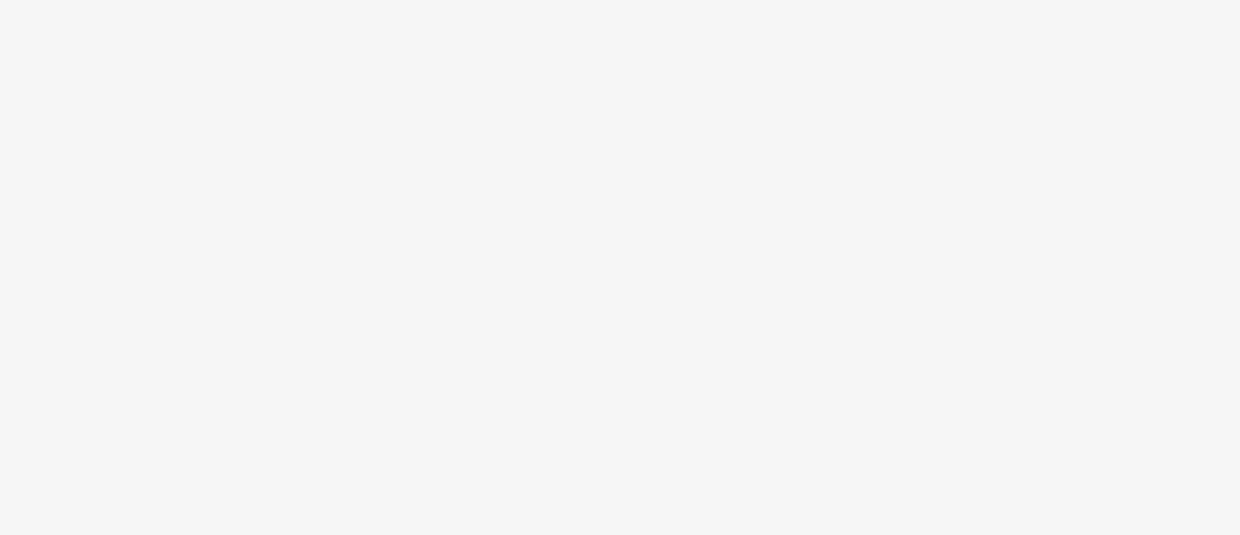 scroll, scrollTop: 0, scrollLeft: 0, axis: both 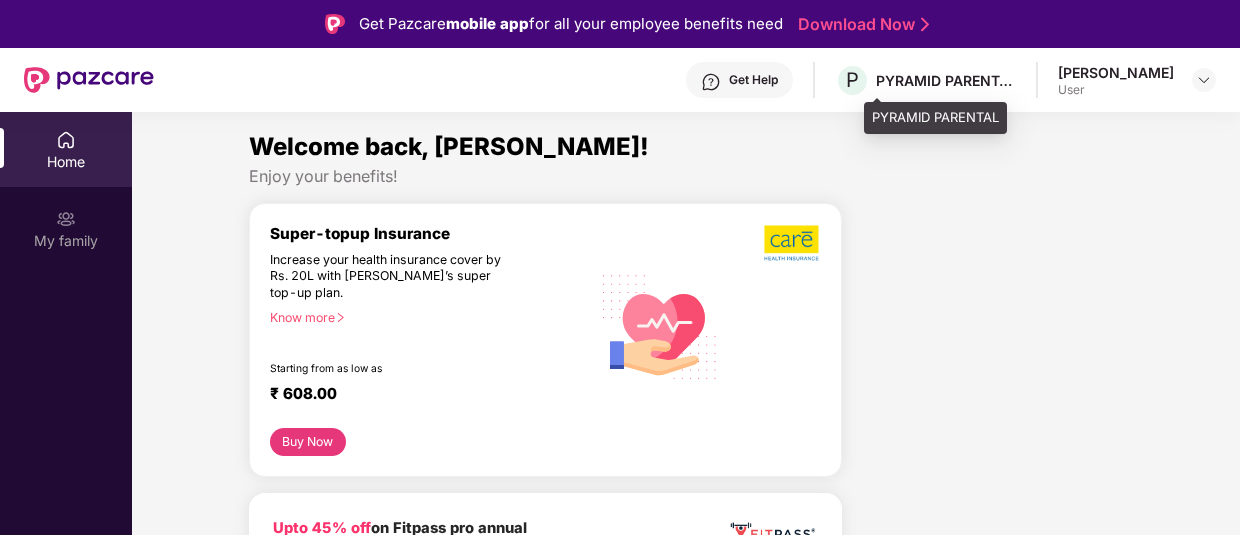 click on "P PYRAMID PARENTAL" at bounding box center (925, 80) 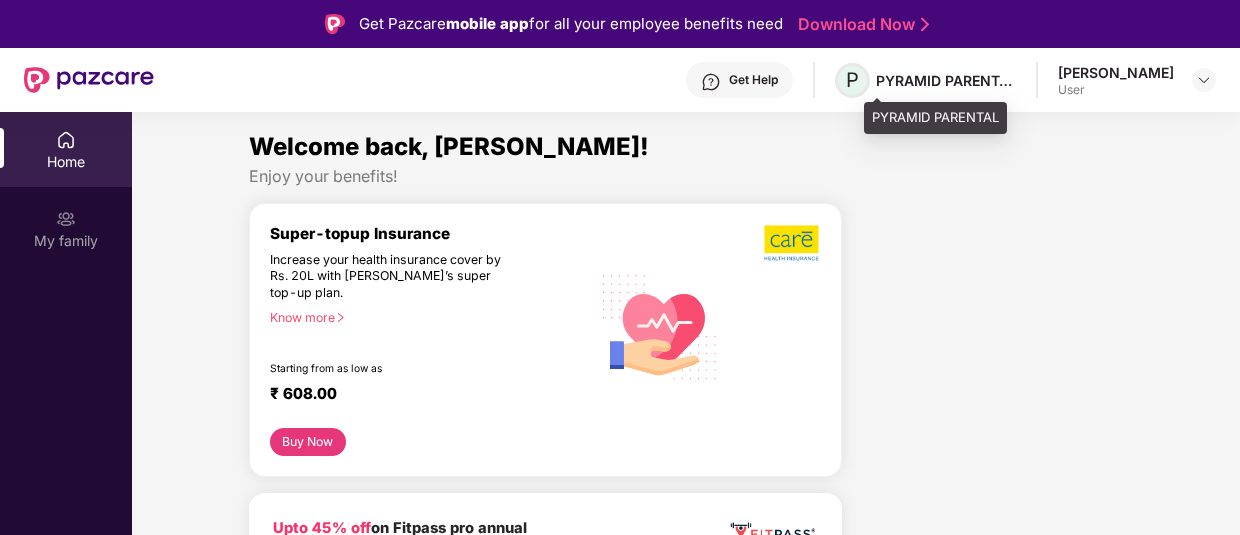 click on "P" at bounding box center [852, 80] 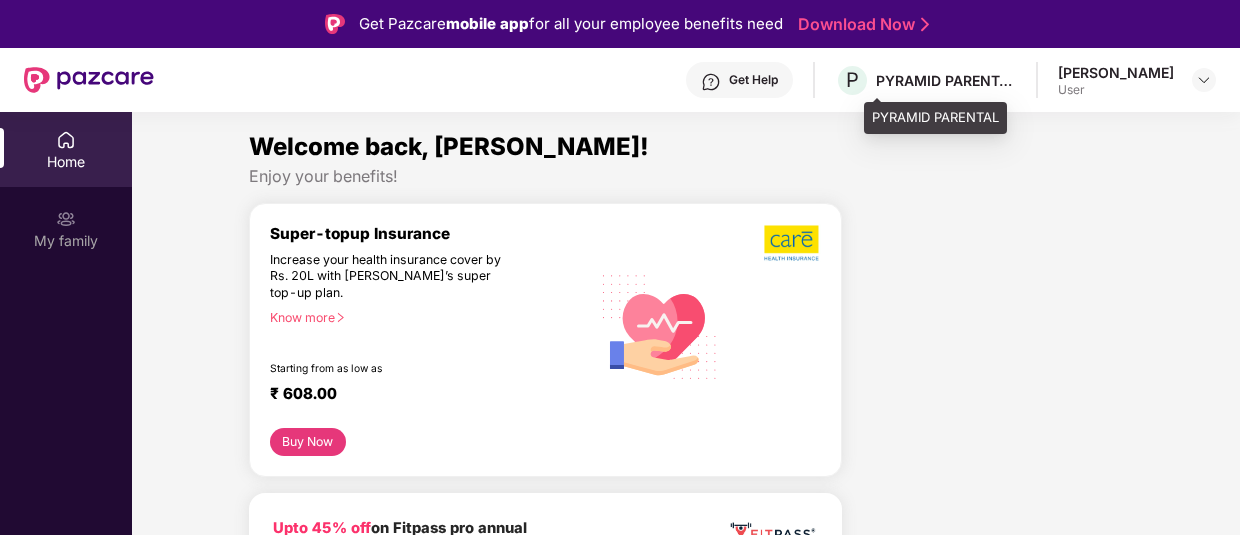 click on "PYRAMID PARENTAL" at bounding box center [946, 80] 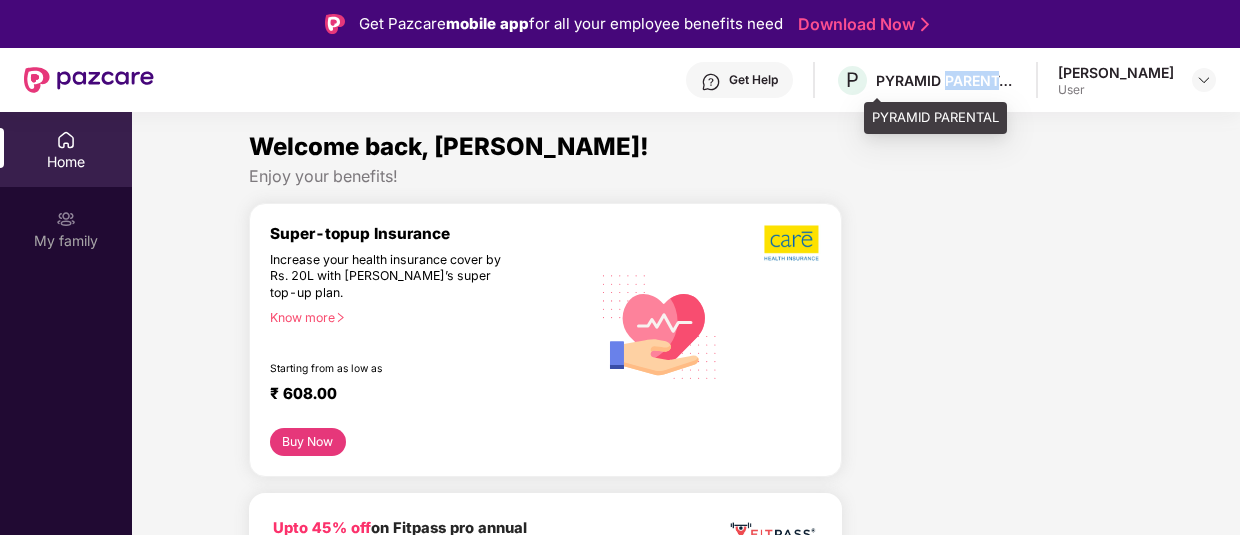 click on "PYRAMID PARENTAL" at bounding box center (946, 80) 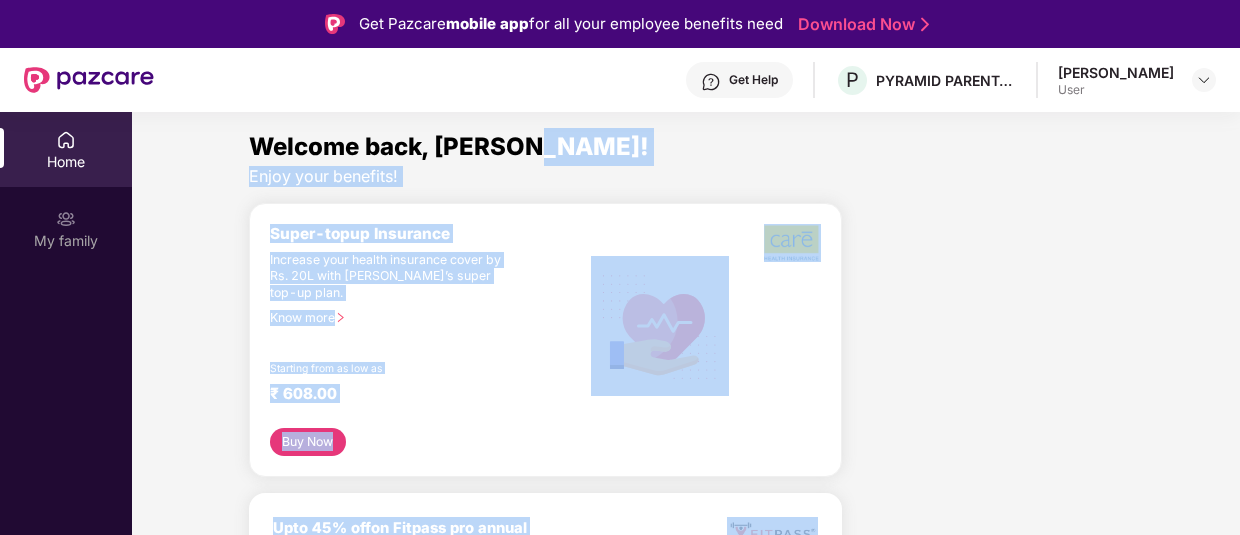 drag, startPoint x: 1237, startPoint y: 149, endPoint x: 1240, endPoint y: 274, distance: 125.035995 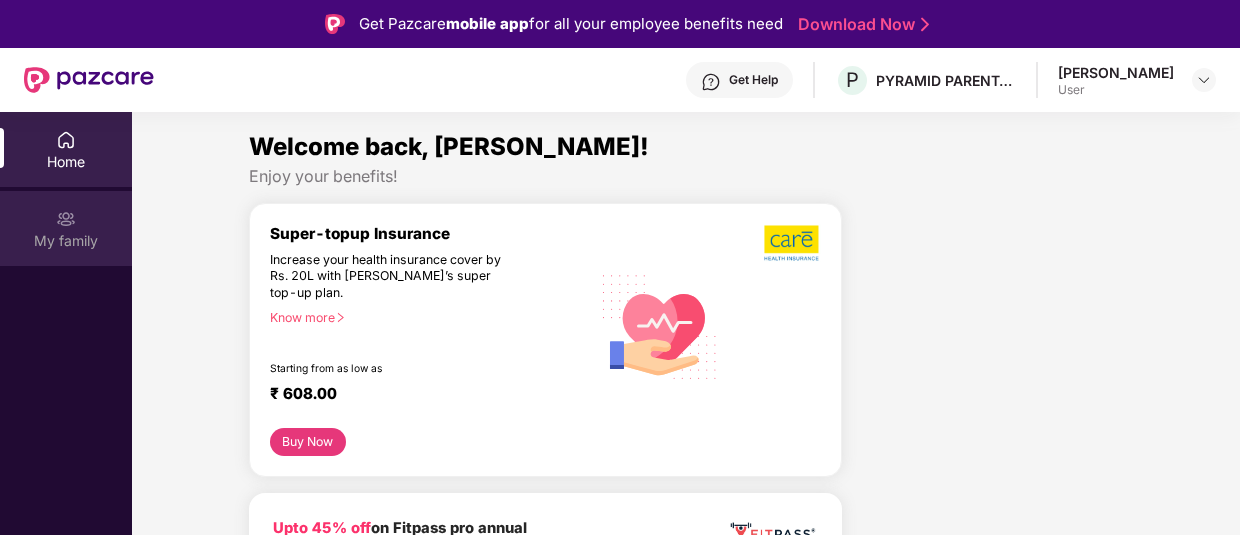 click on "My family" at bounding box center [66, 241] 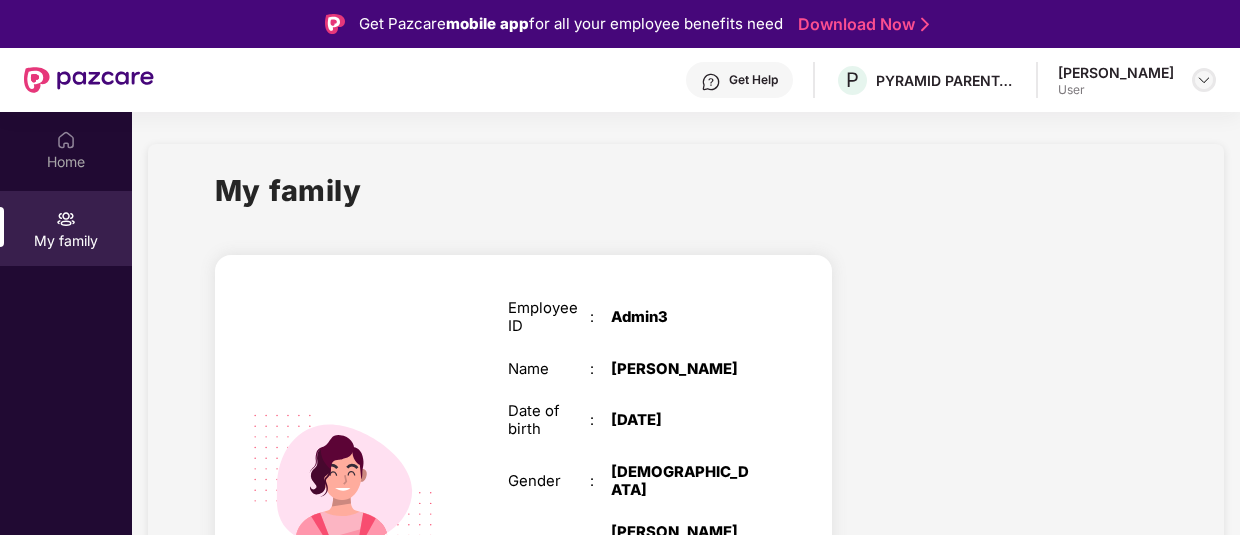click at bounding box center (1204, 80) 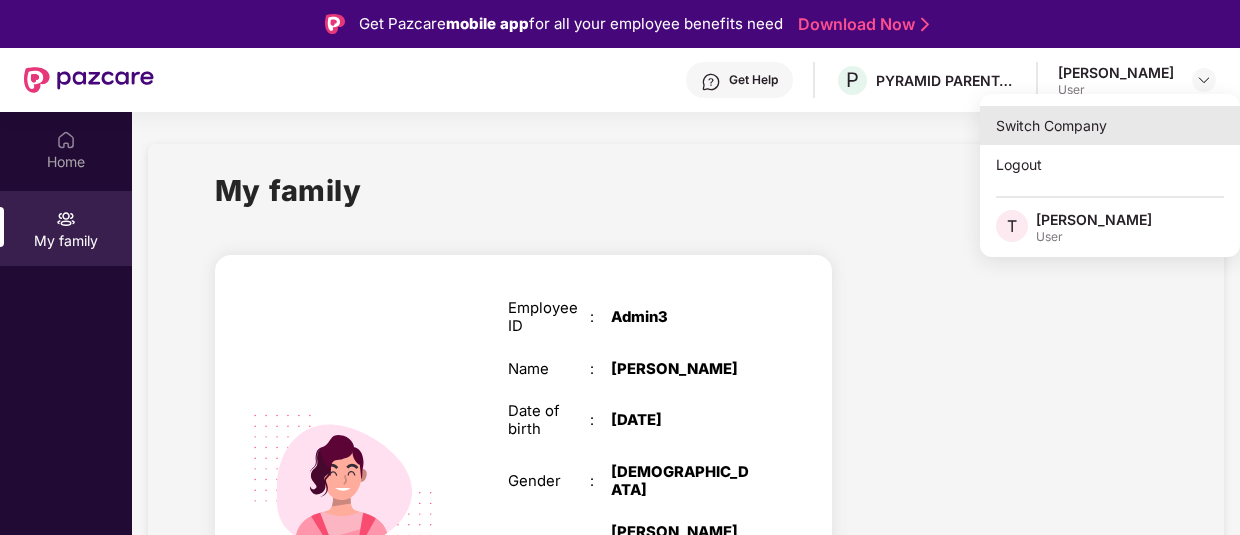 click on "Switch Company" at bounding box center [1110, 125] 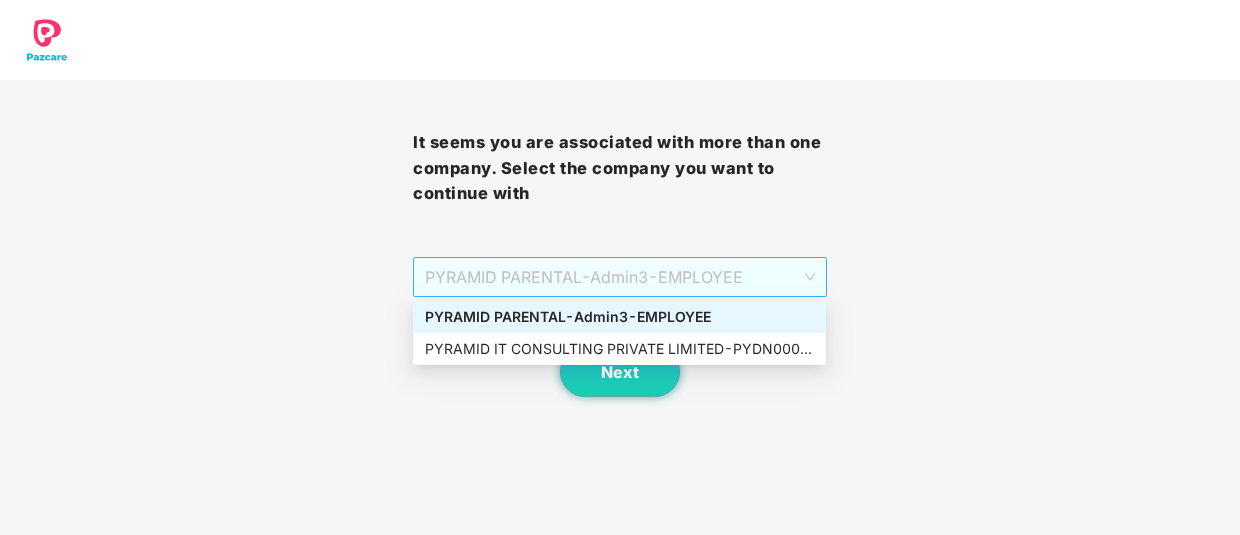 click on "PYRAMID PARENTAL  -  Admin3  -  EMPLOYEE" at bounding box center [619, 277] 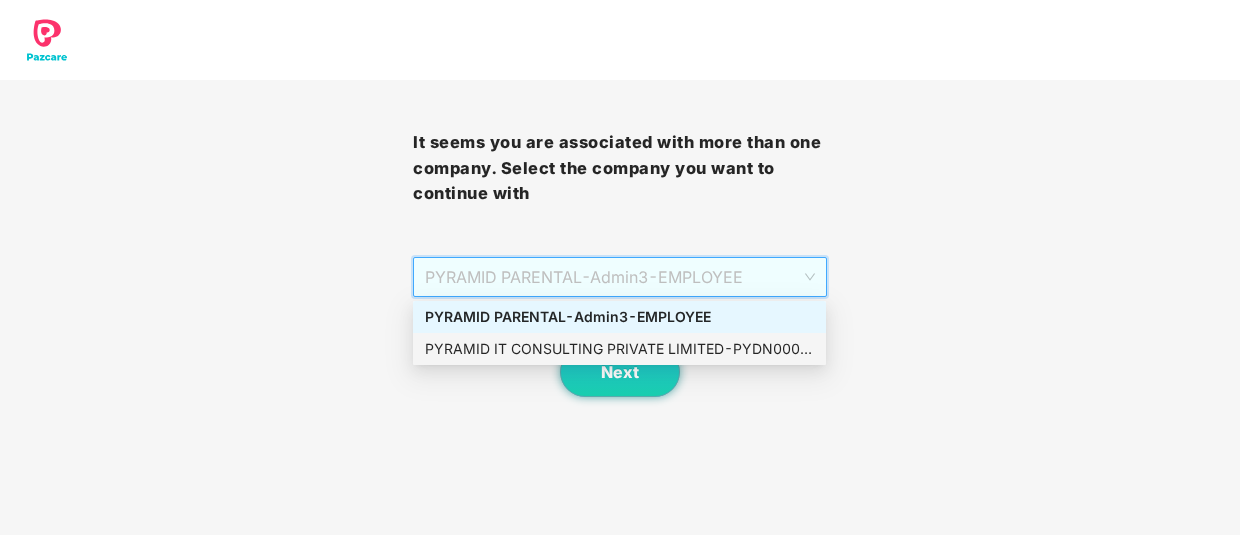 click on "PYRAMID IT CONSULTING PRIVATE LIMITED  -  PYDN00007  -  ADMIN" at bounding box center (619, 349) 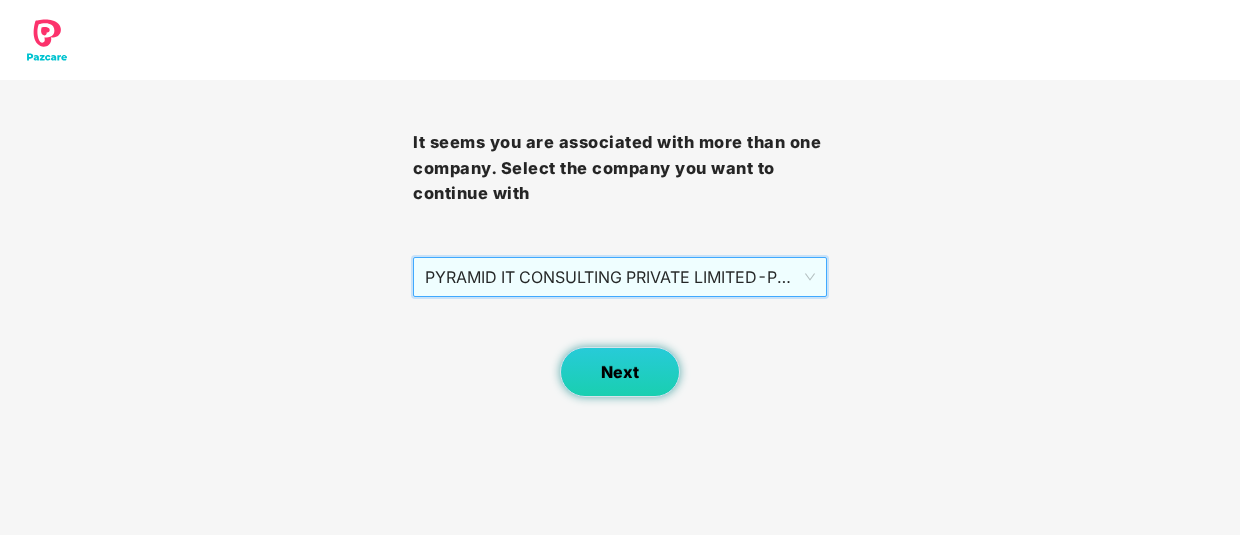 click on "Next" at bounding box center [620, 372] 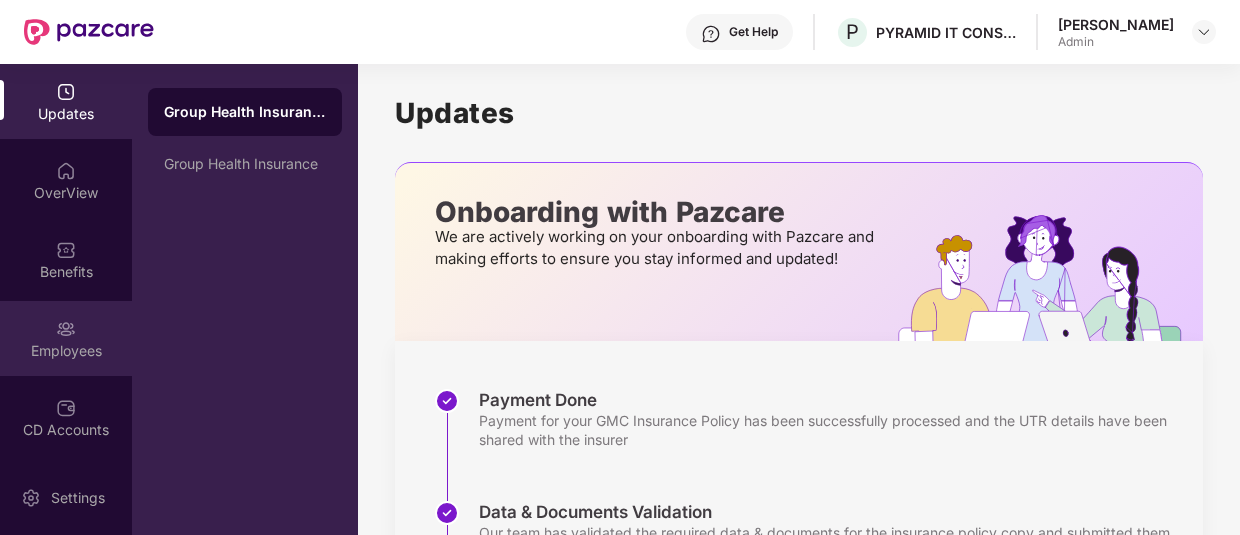 click at bounding box center (66, 329) 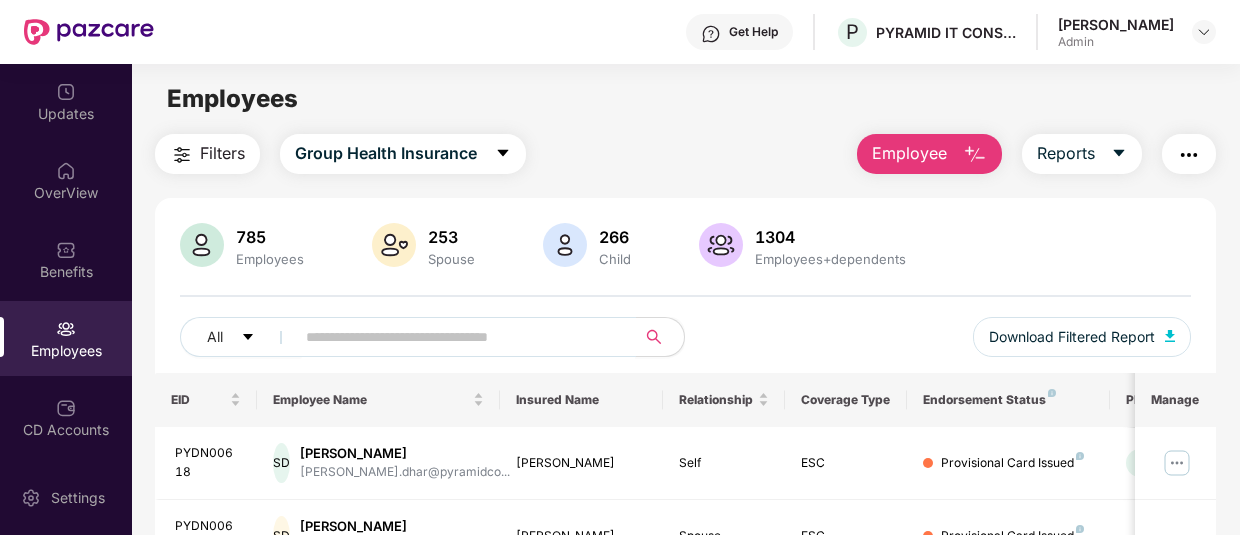 click at bounding box center (458, 337) 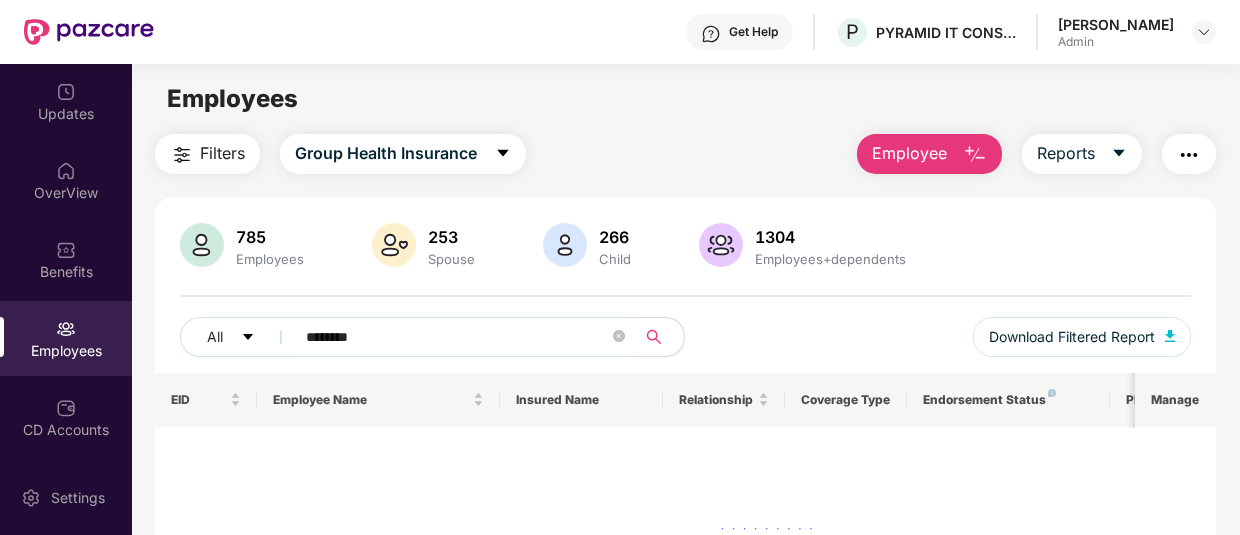 drag, startPoint x: 437, startPoint y: 337, endPoint x: 251, endPoint y: 312, distance: 187.67259 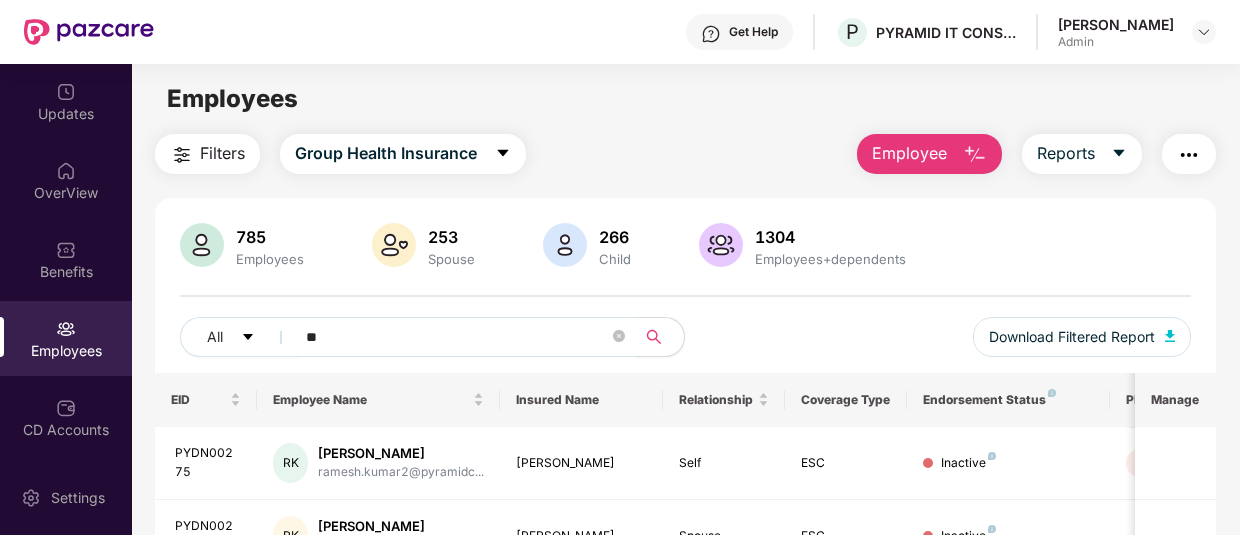type on "*" 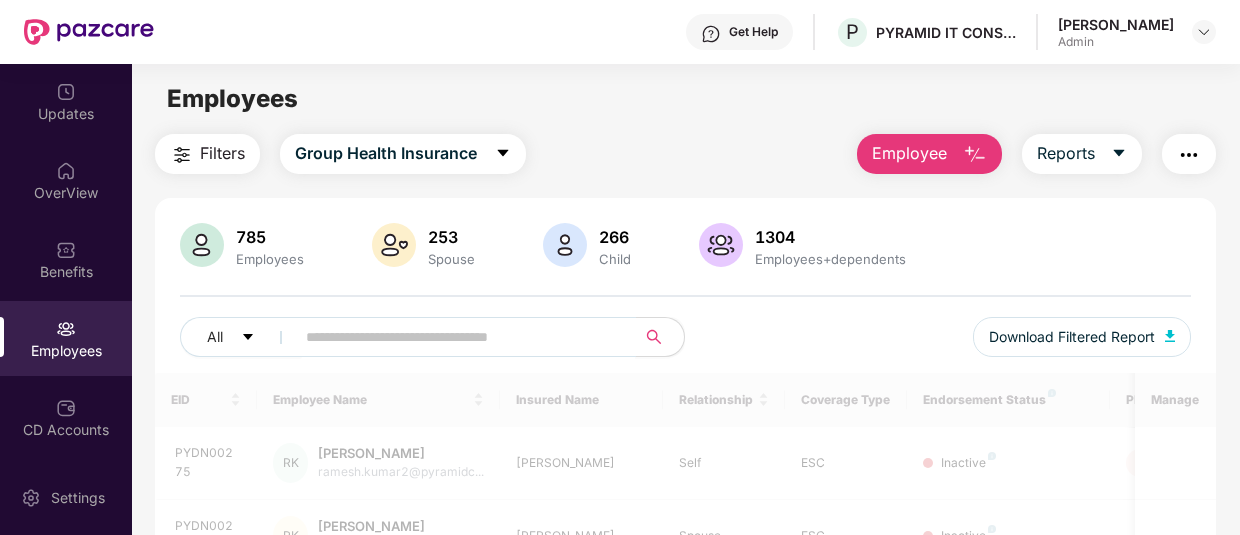 paste on "**********" 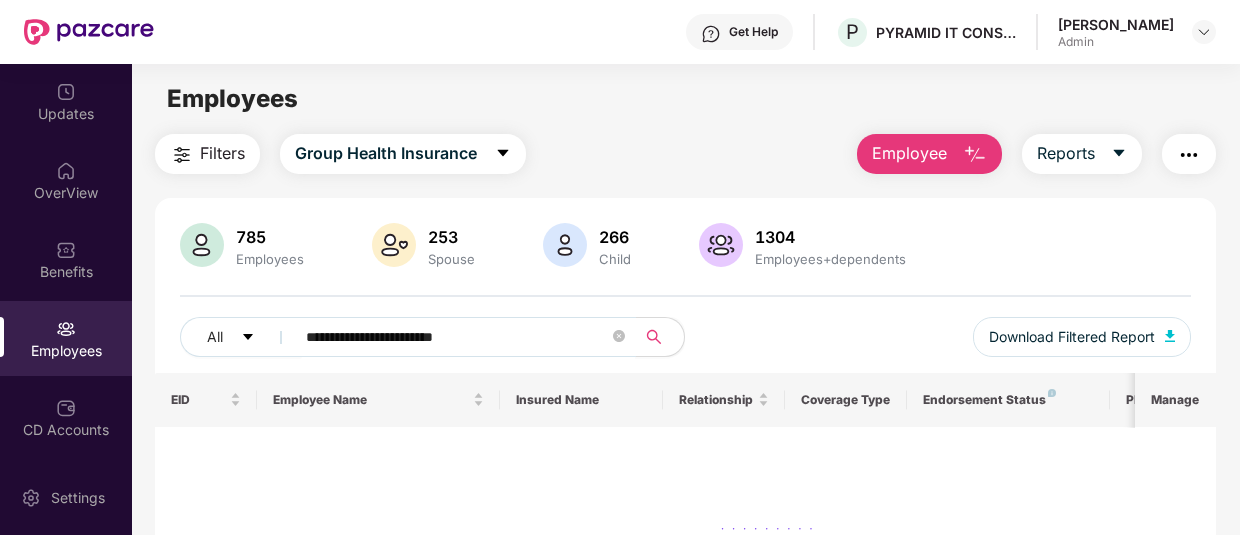 drag, startPoint x: 520, startPoint y: 343, endPoint x: 138, endPoint y: 271, distance: 388.72614 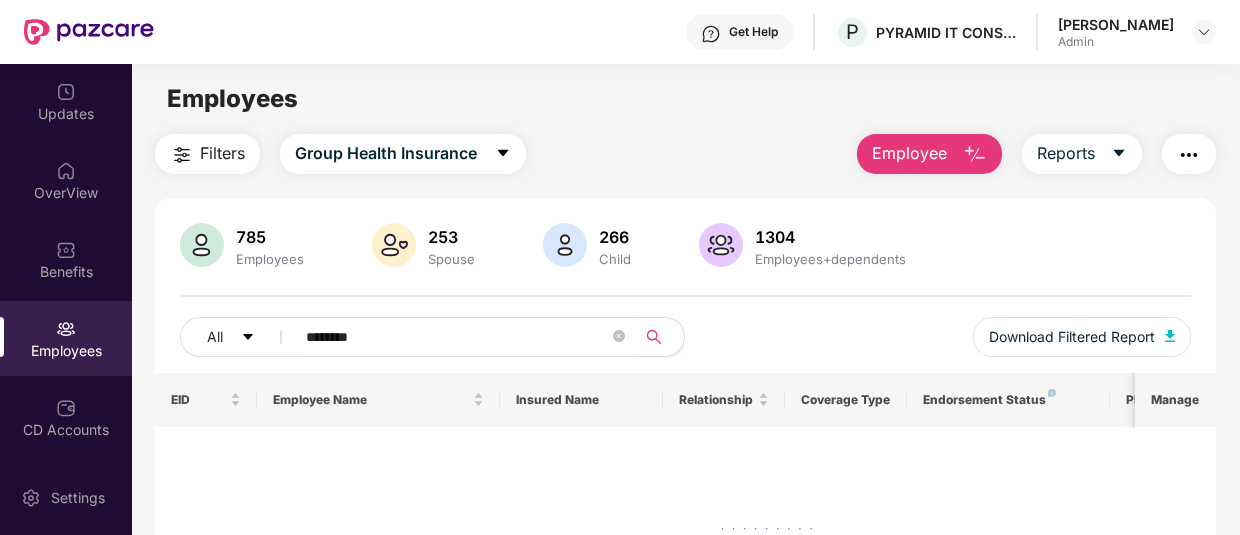 drag, startPoint x: 532, startPoint y: 340, endPoint x: 239, endPoint y: 300, distance: 295.71777 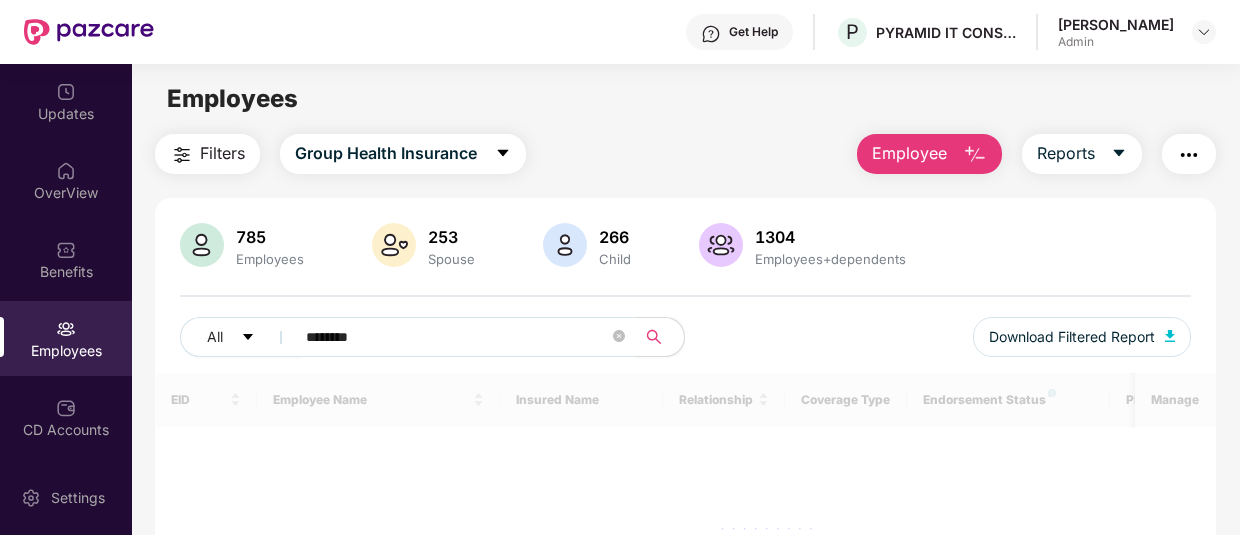 type on "********" 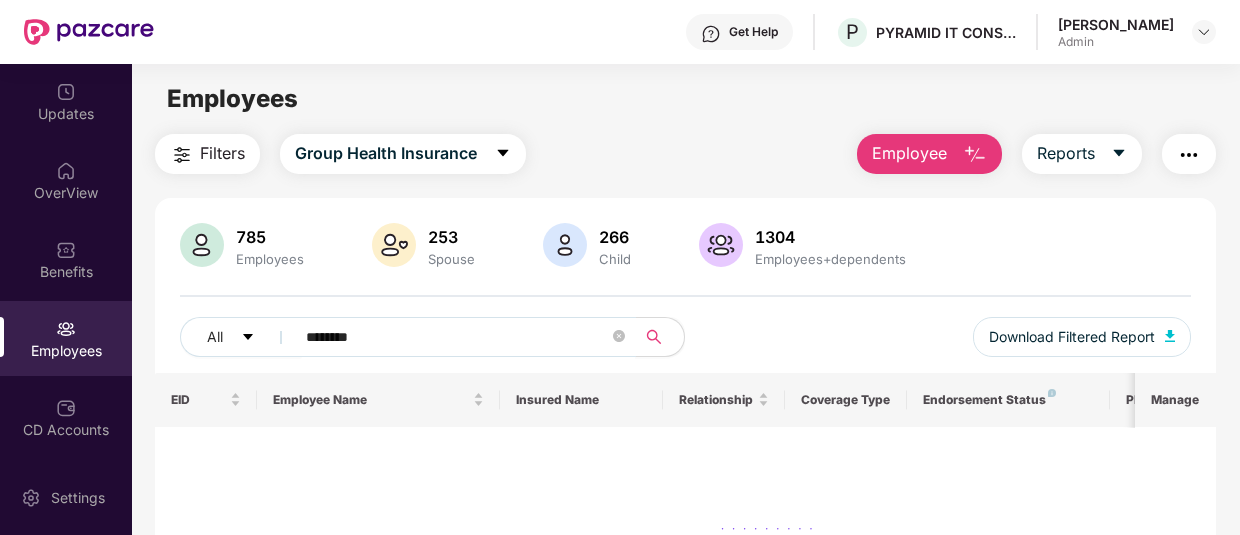 drag, startPoint x: 409, startPoint y: 337, endPoint x: 29, endPoint y: 305, distance: 381.345 